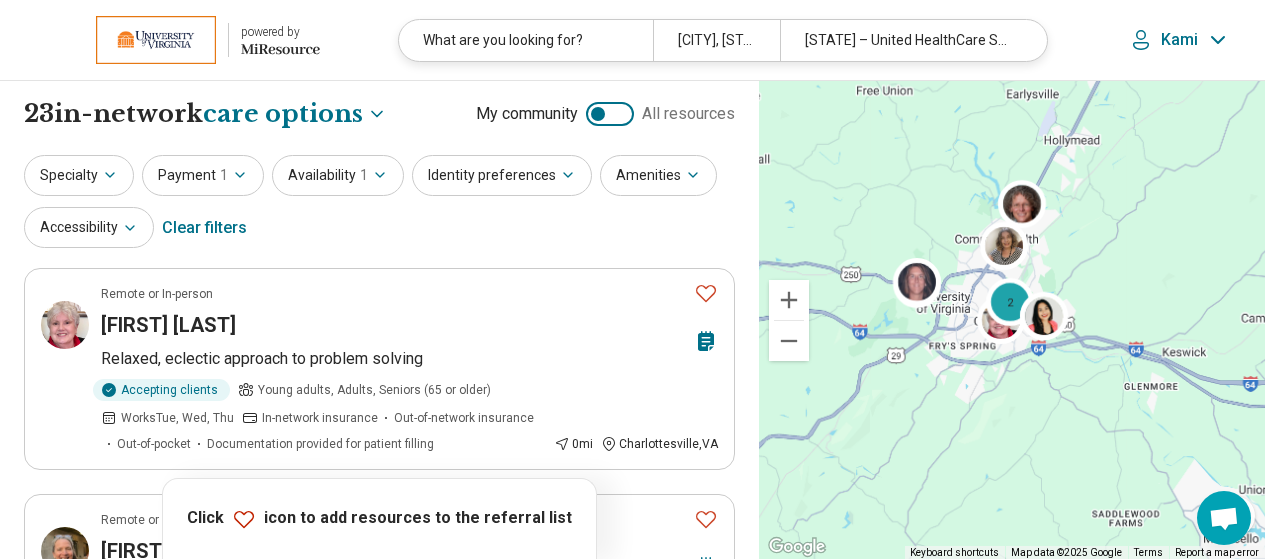 select on "***" 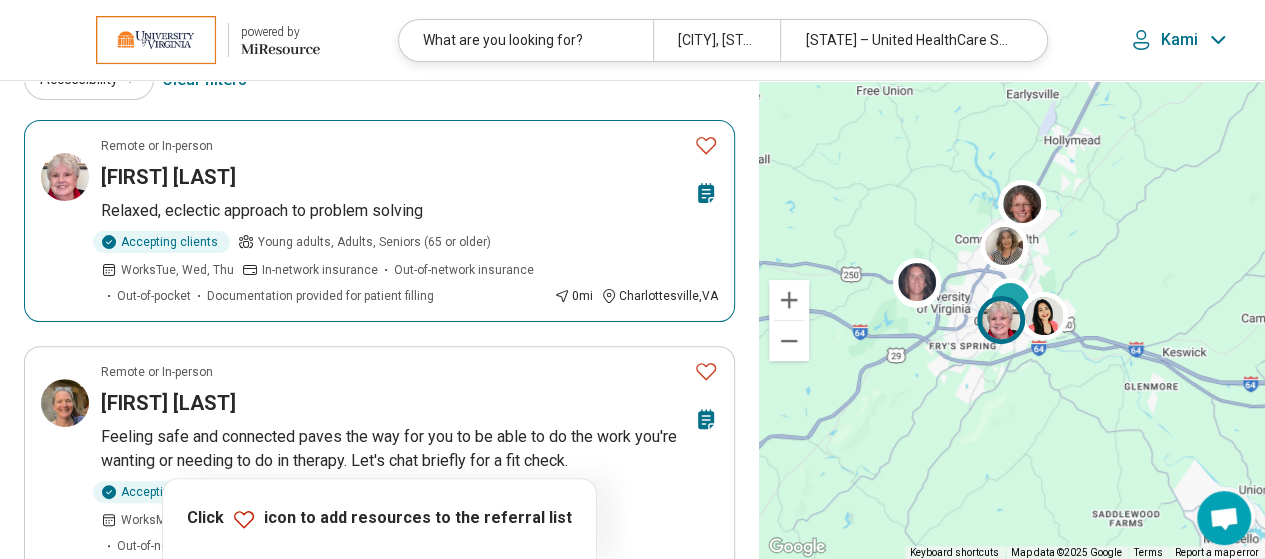 scroll, scrollTop: 0, scrollLeft: 0, axis: both 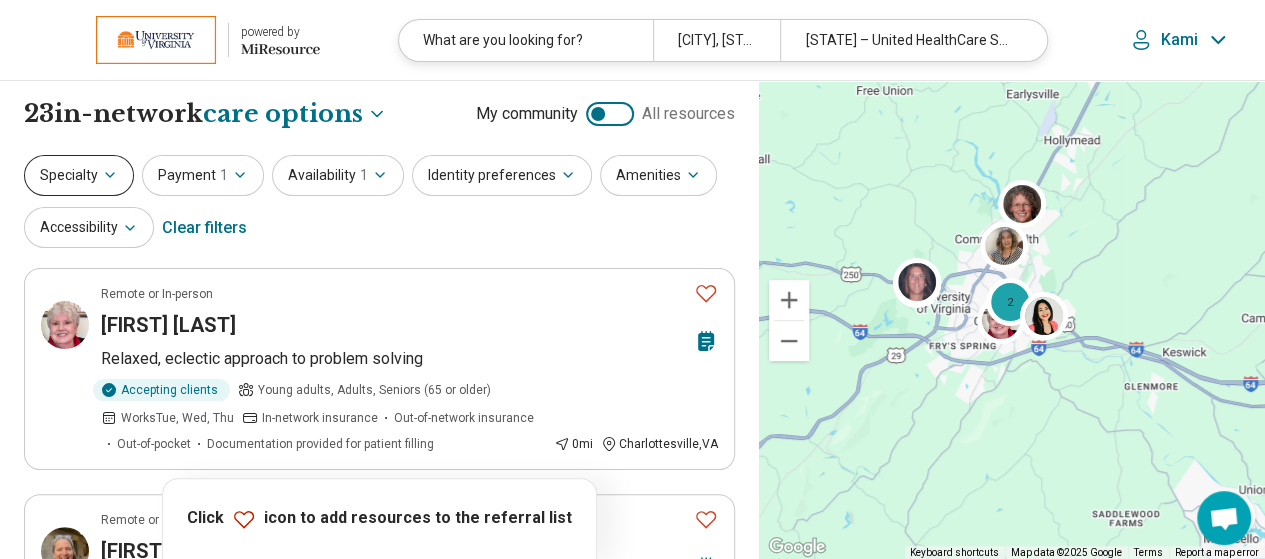 click on "Specialty" at bounding box center [79, 175] 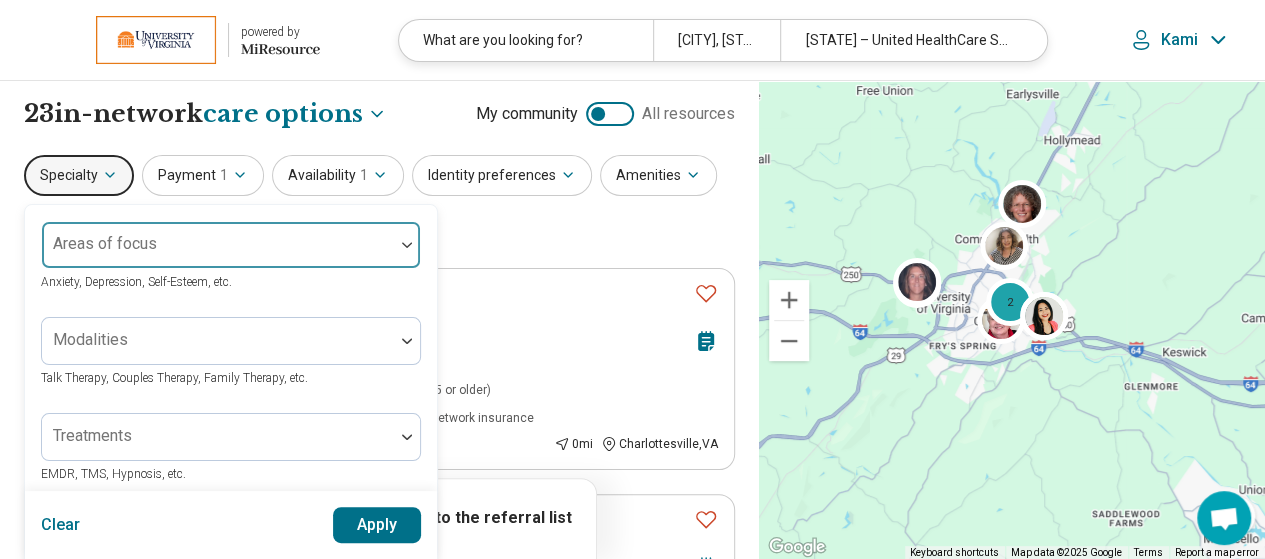 click on "Areas of focus" at bounding box center [231, 245] 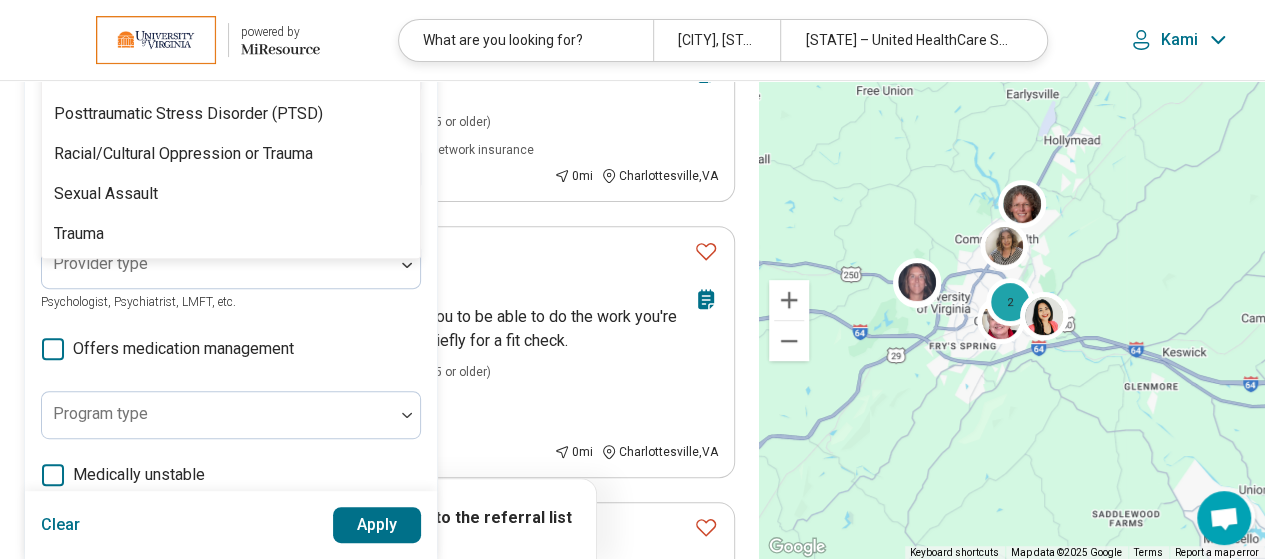 scroll, scrollTop: 241, scrollLeft: 0, axis: vertical 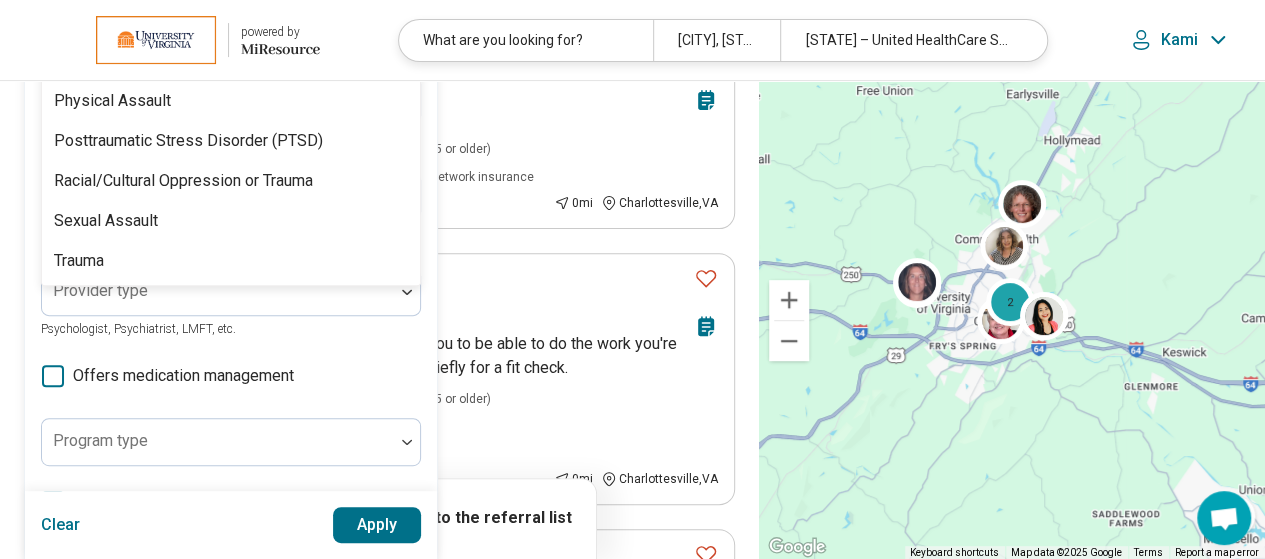 type on "***" 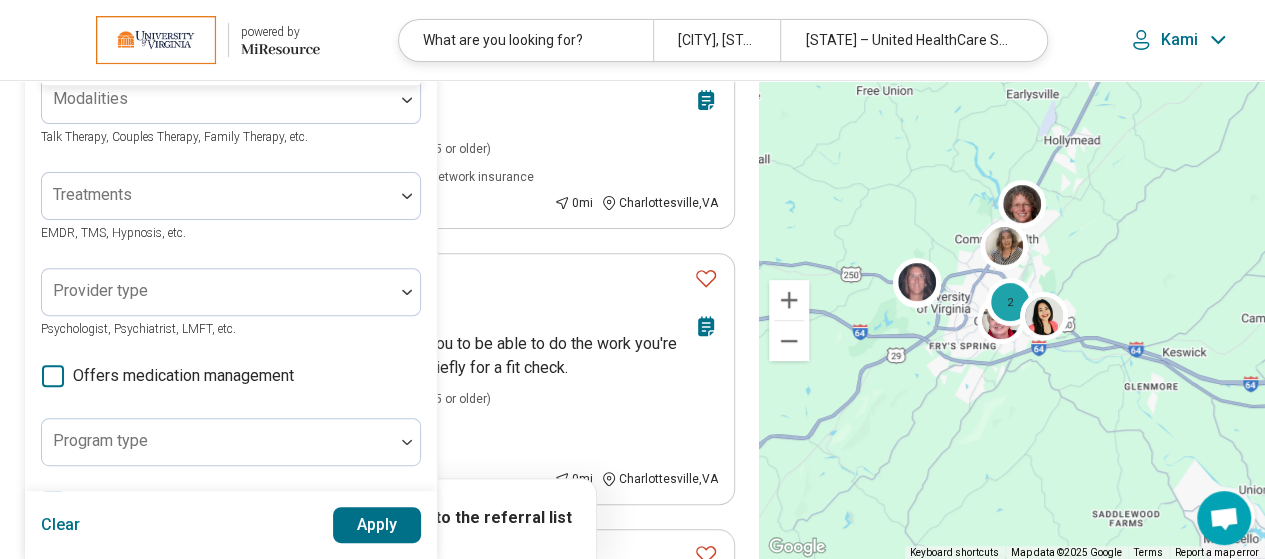 scroll, scrollTop: 0, scrollLeft: 0, axis: both 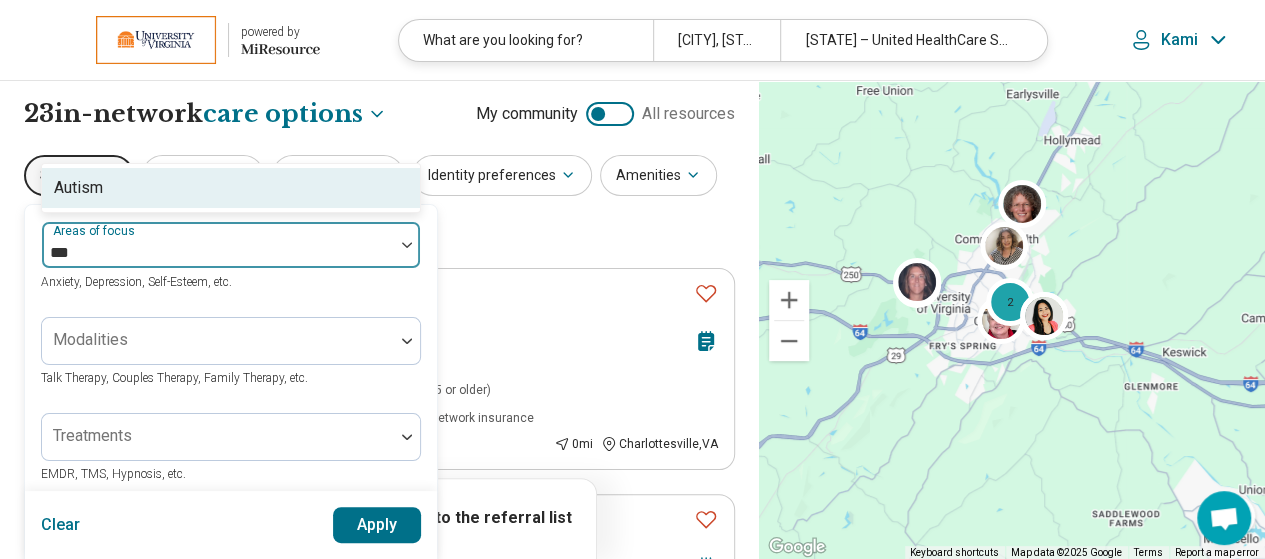 click on "Autism" at bounding box center (231, 188) 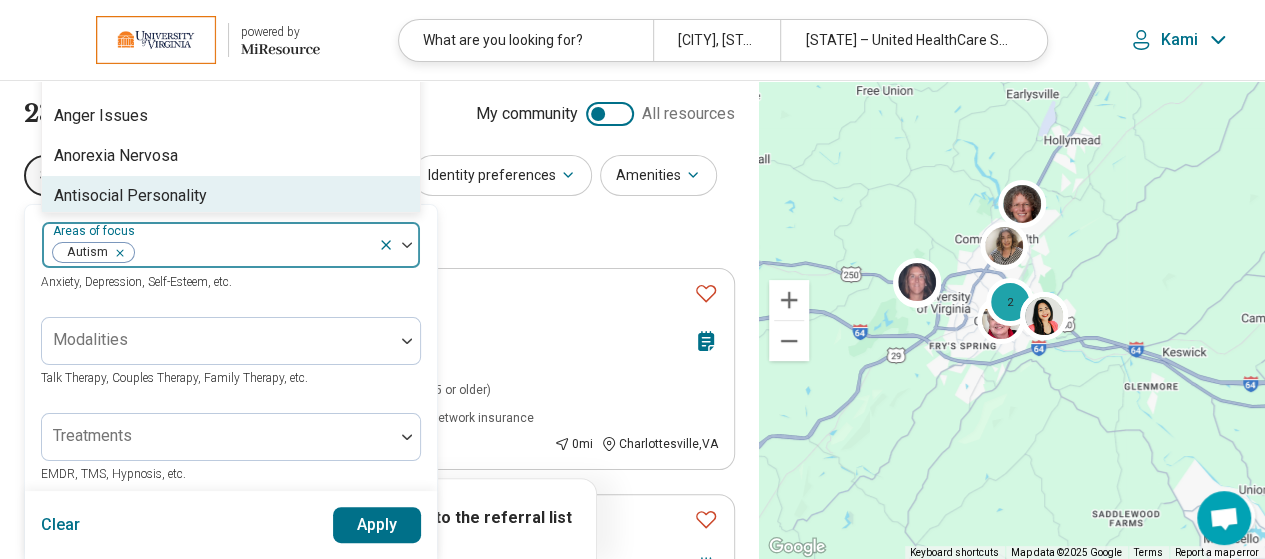 click on "Apply" at bounding box center [377, 525] 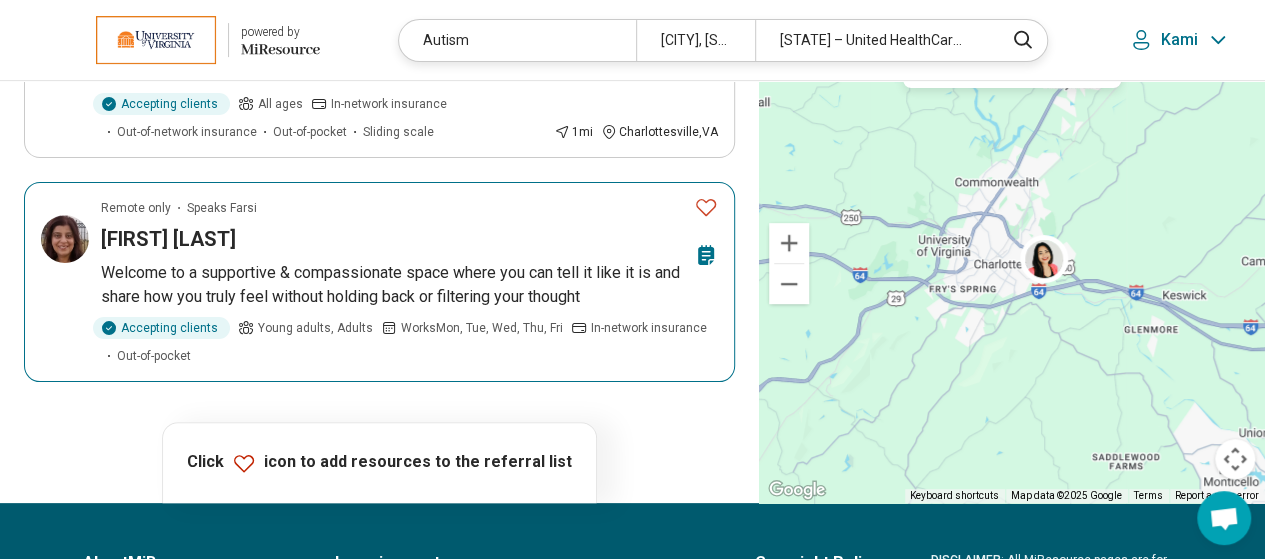 scroll, scrollTop: 0, scrollLeft: 0, axis: both 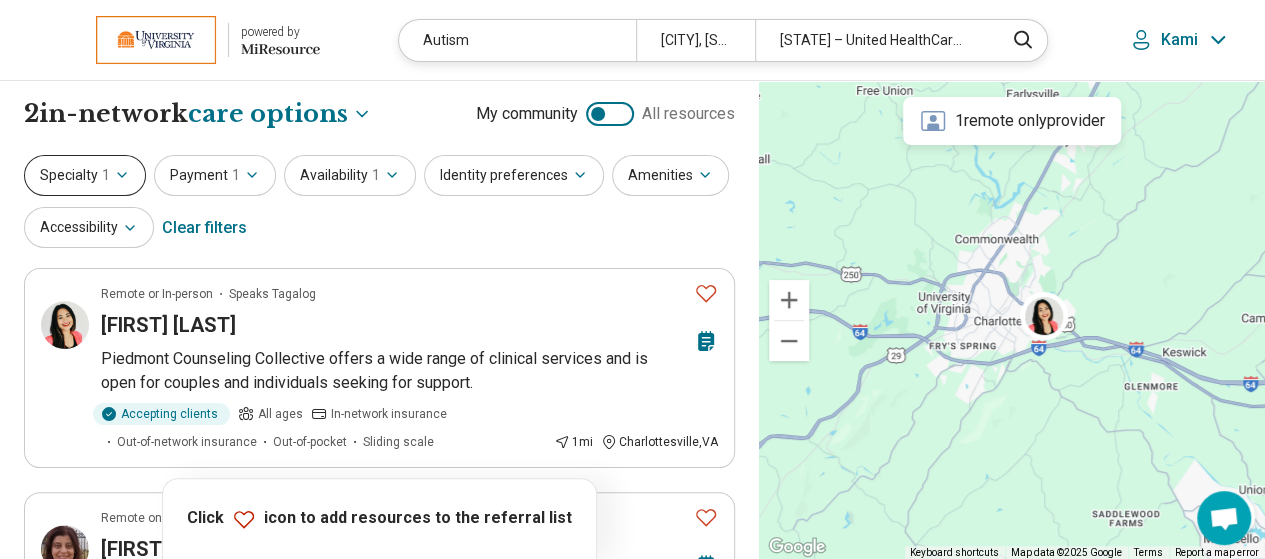 click 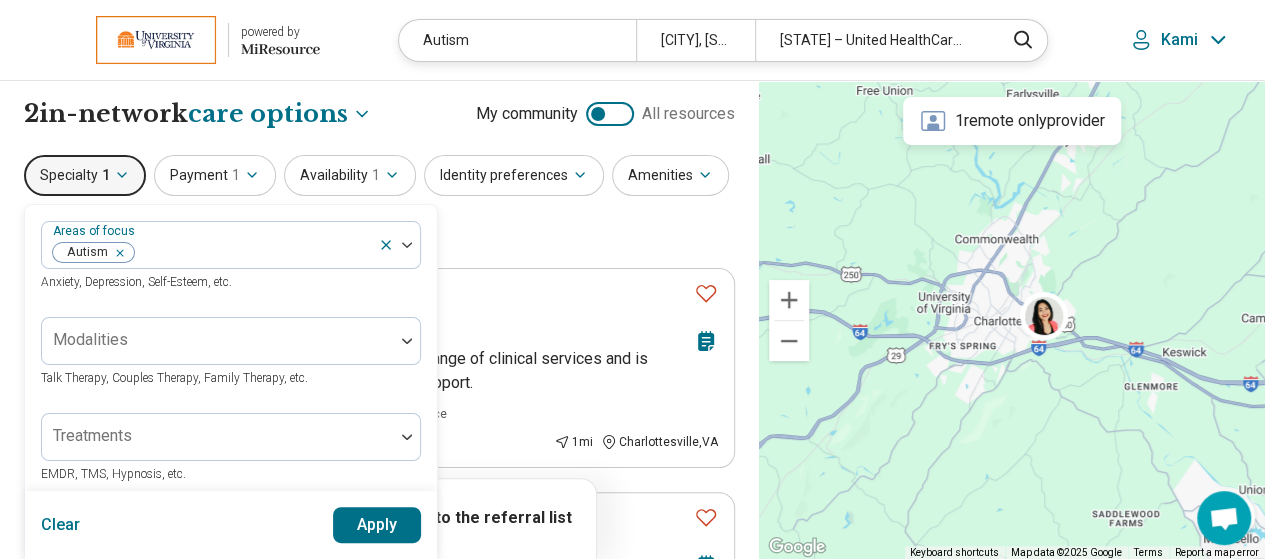 drag, startPoint x: 118, startPoint y: 170, endPoint x: 118, endPoint y: 255, distance: 85 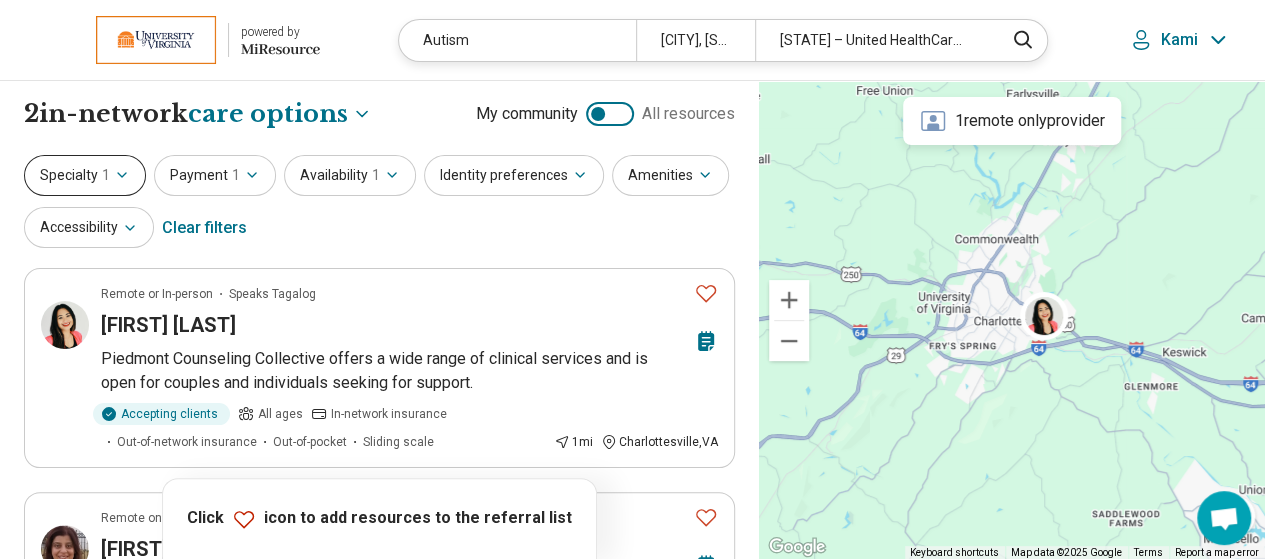 click on "Specialty 1" at bounding box center [85, 175] 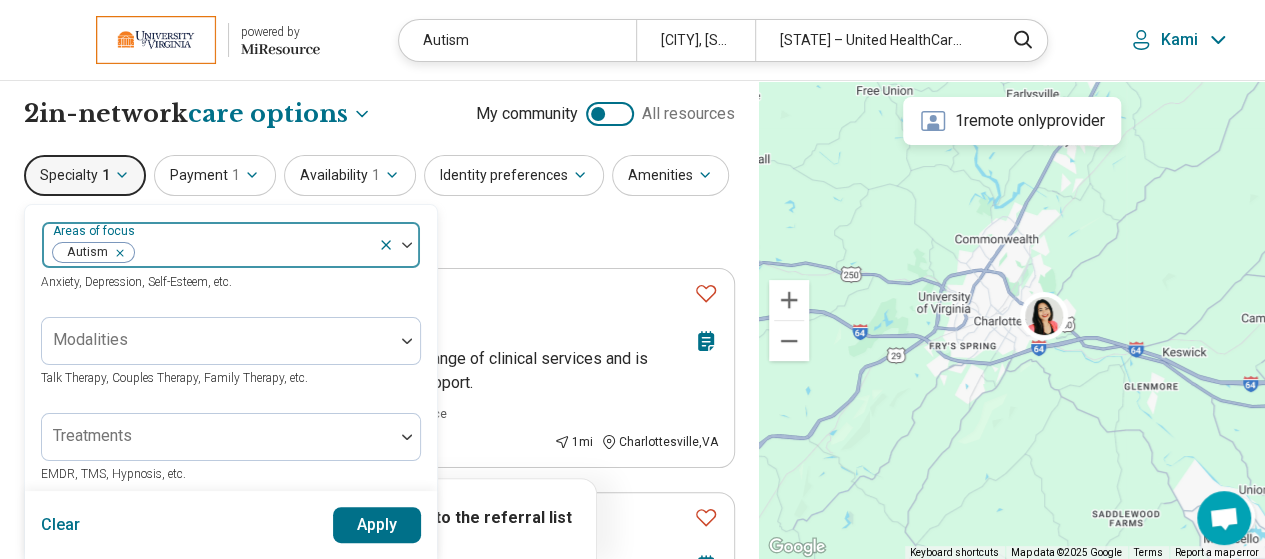 click at bounding box center [116, 253] 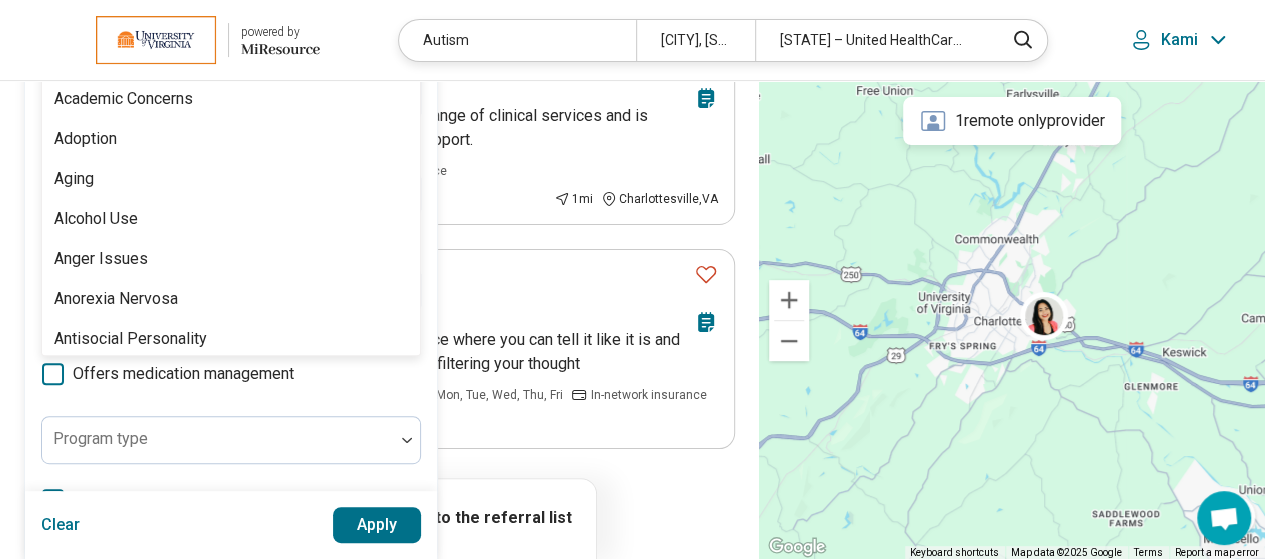 scroll, scrollTop: 241, scrollLeft: 0, axis: vertical 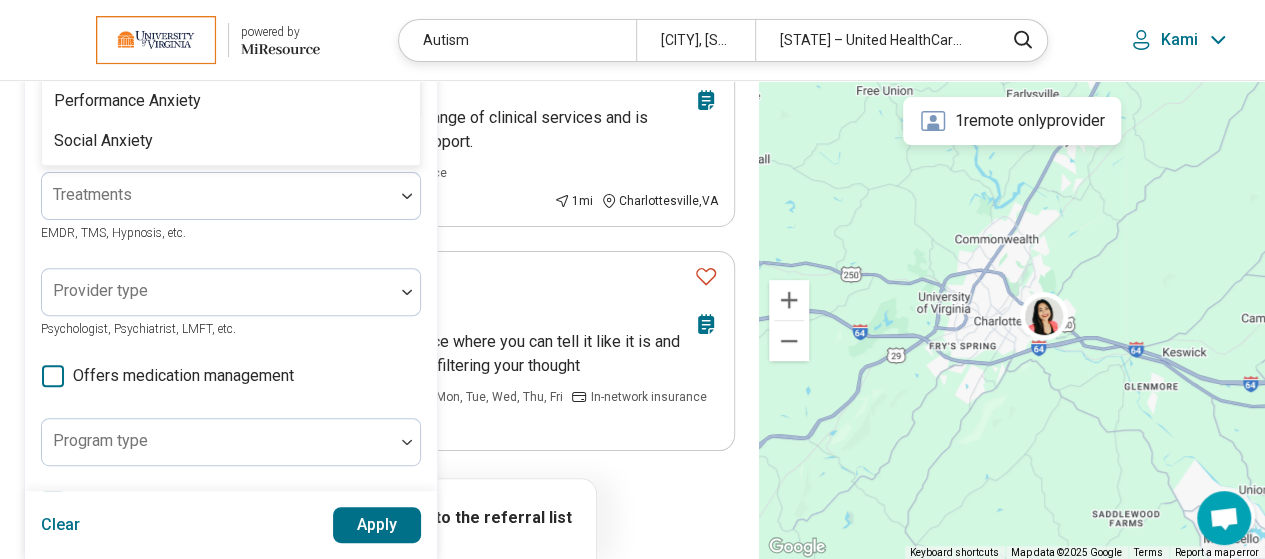 type on "****" 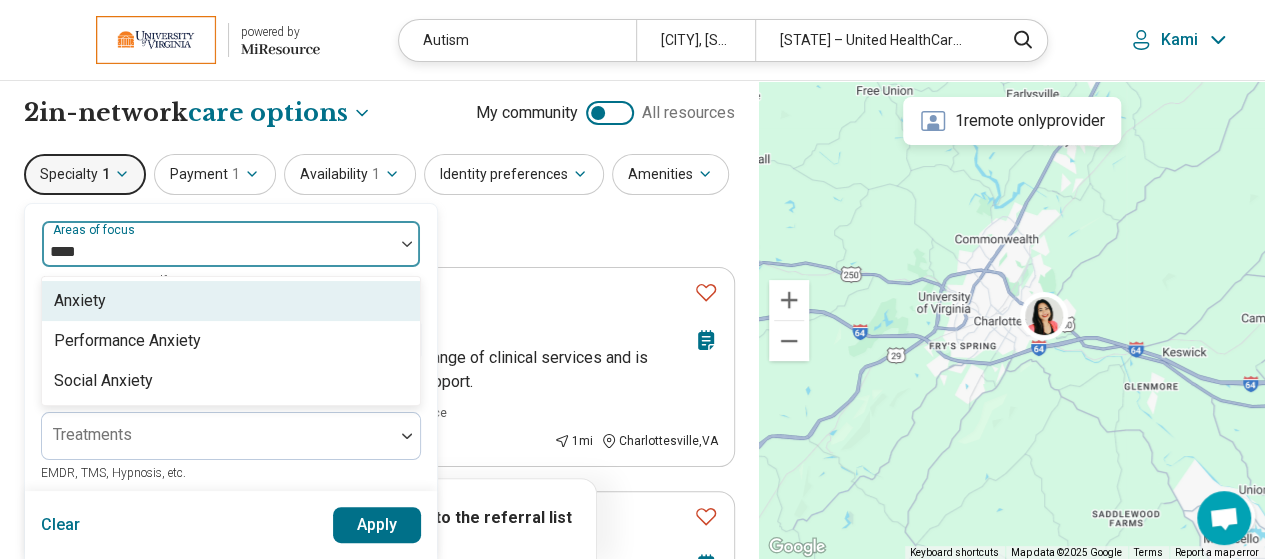 scroll, scrollTop: 0, scrollLeft: 0, axis: both 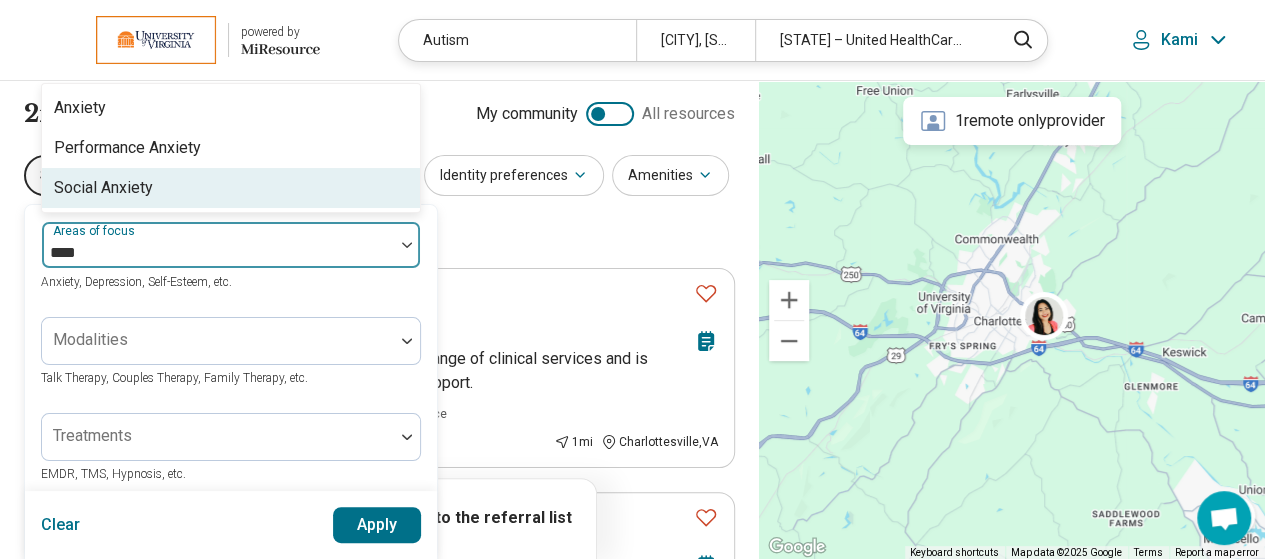click on "Social Anxiety" at bounding box center [103, 188] 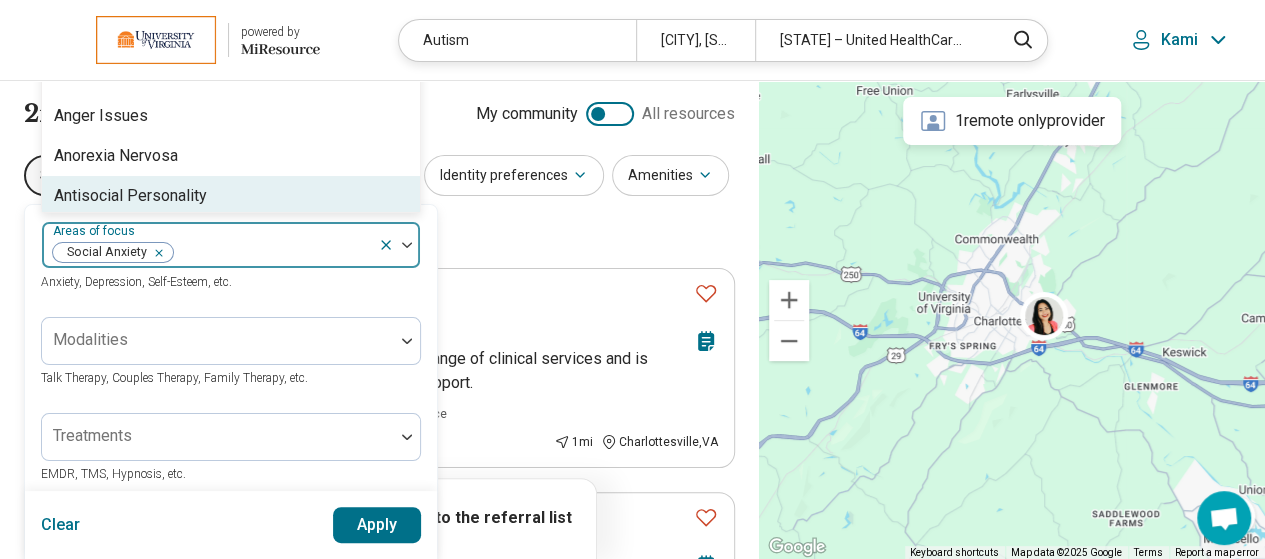 click on "Apply" at bounding box center (377, 525) 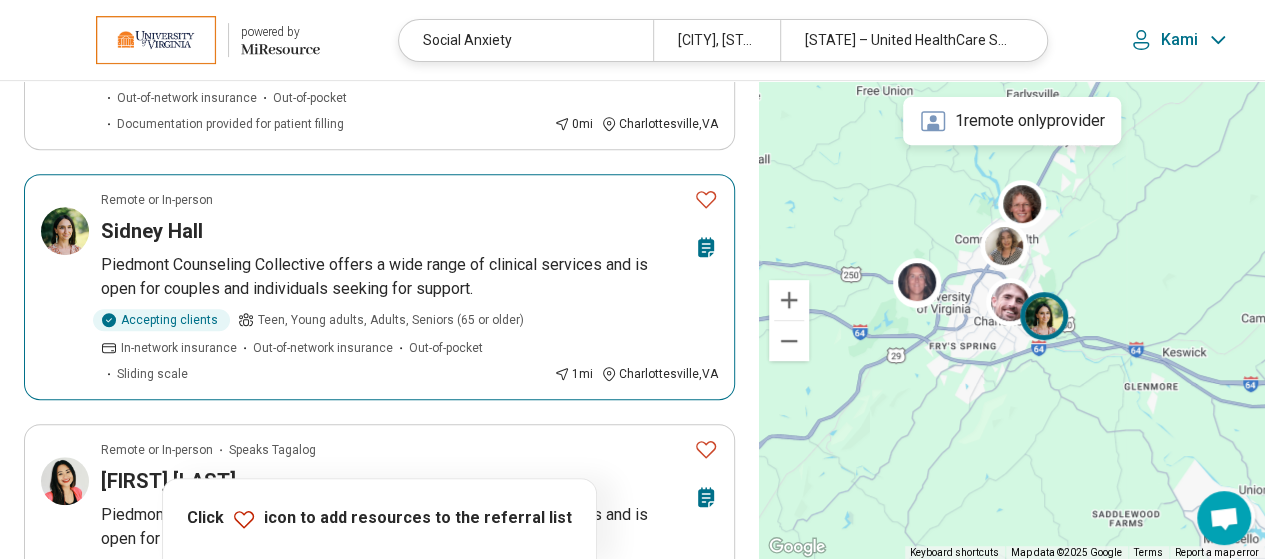 scroll, scrollTop: 371, scrollLeft: 0, axis: vertical 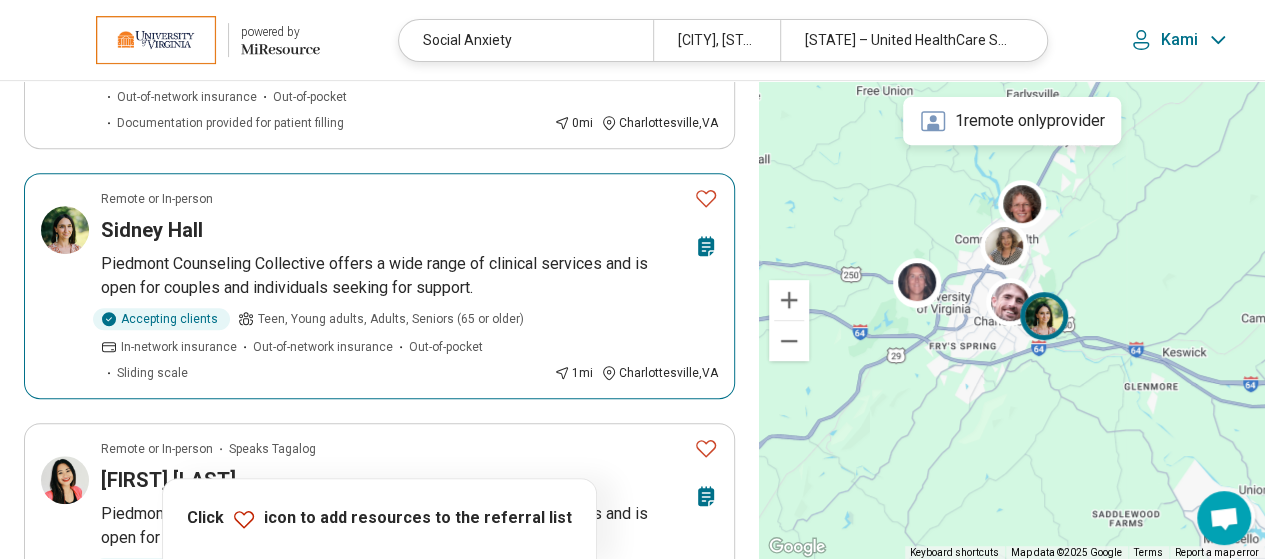 click on "Piedmont Counseling Collective offers a wide range of clinical services and is open for couples and individuals seeking for support." at bounding box center [409, 276] 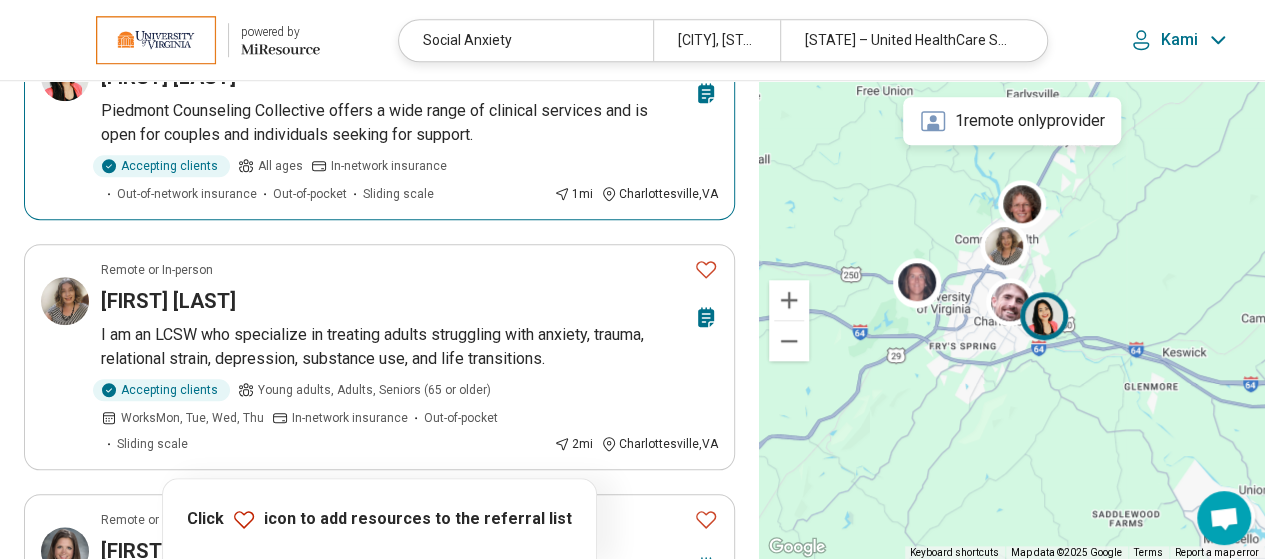 scroll, scrollTop: 781, scrollLeft: 0, axis: vertical 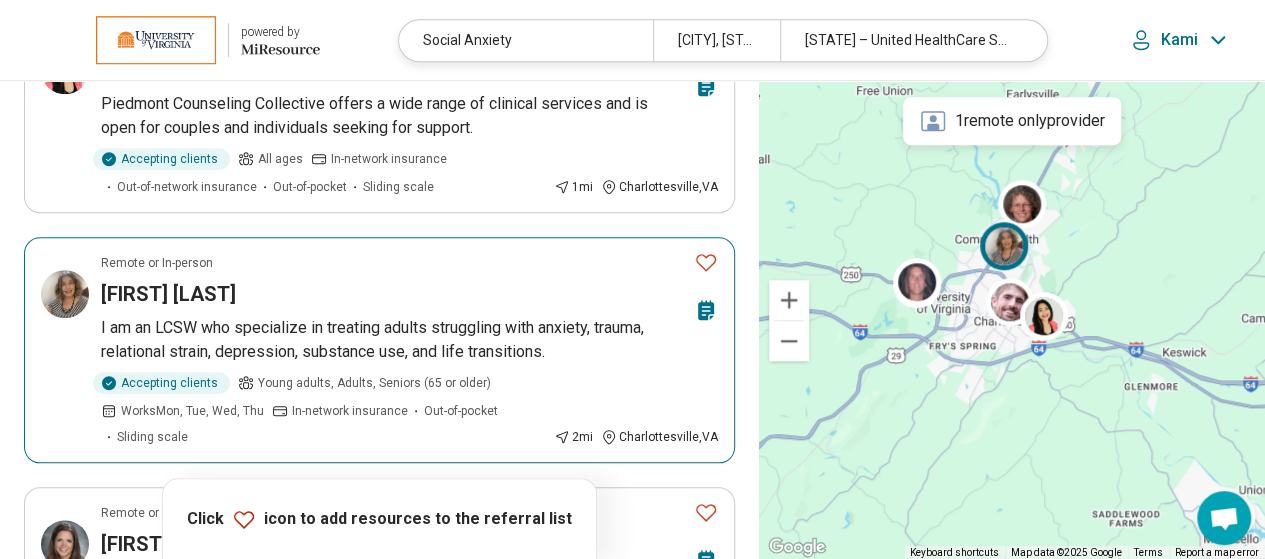 click on "I am an LCSW who specialize in treating adults struggling with anxiety, trauma, relational strain, depression, substance use, and life transitions." at bounding box center [409, 340] 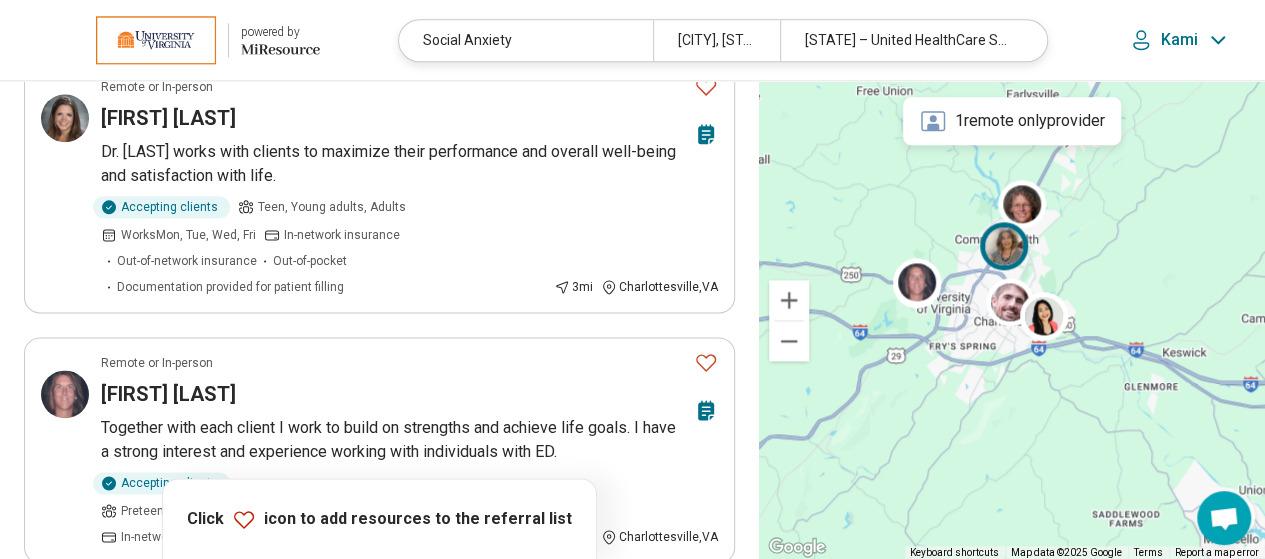 scroll, scrollTop: 1209, scrollLeft: 0, axis: vertical 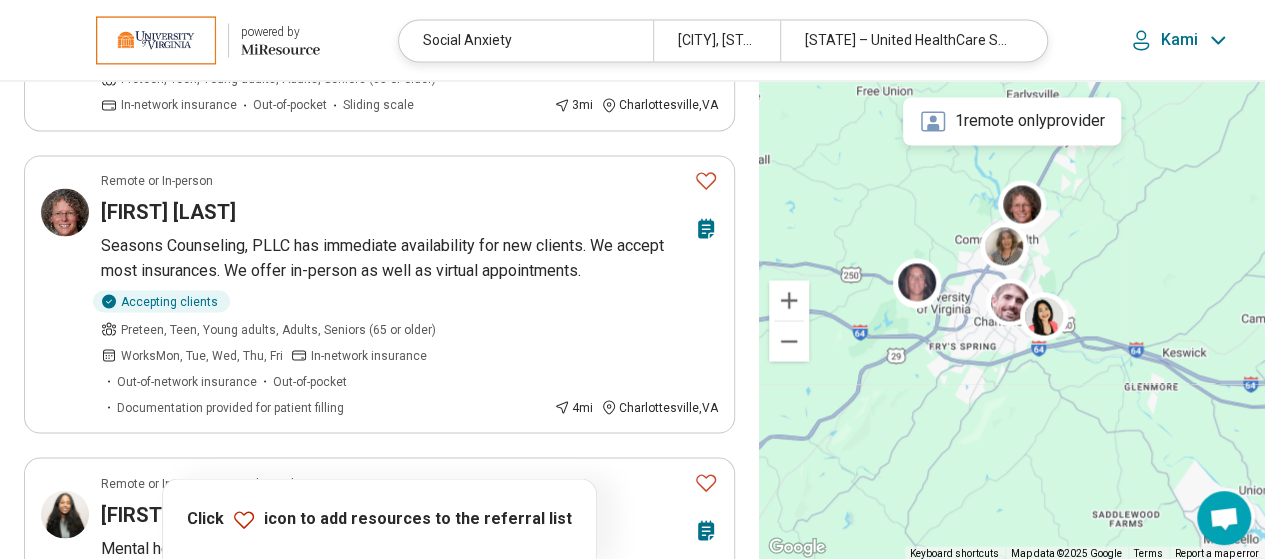 drag, startPoint x: 296, startPoint y: 325, endPoint x: 745, endPoint y: 379, distance: 452.23557 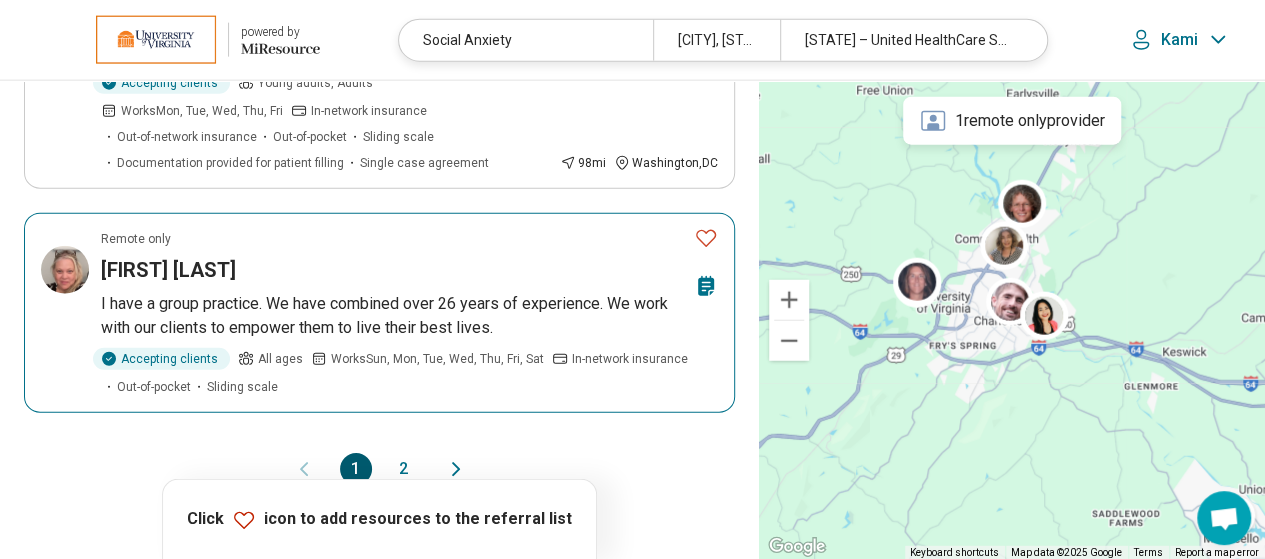 scroll, scrollTop: 2361, scrollLeft: 0, axis: vertical 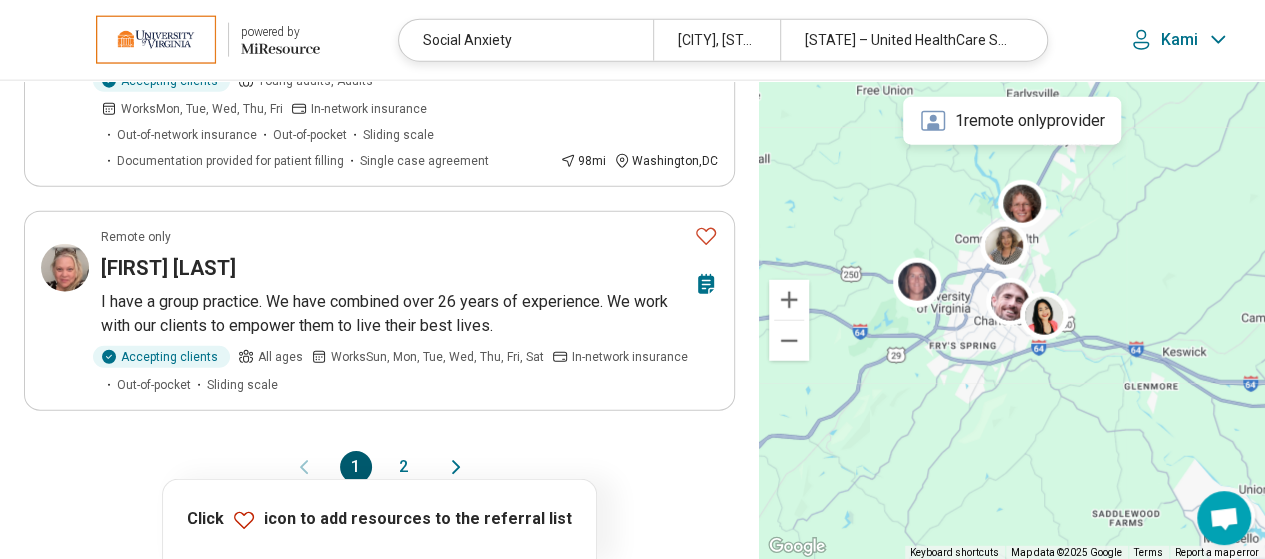 click on "2" at bounding box center (404, 467) 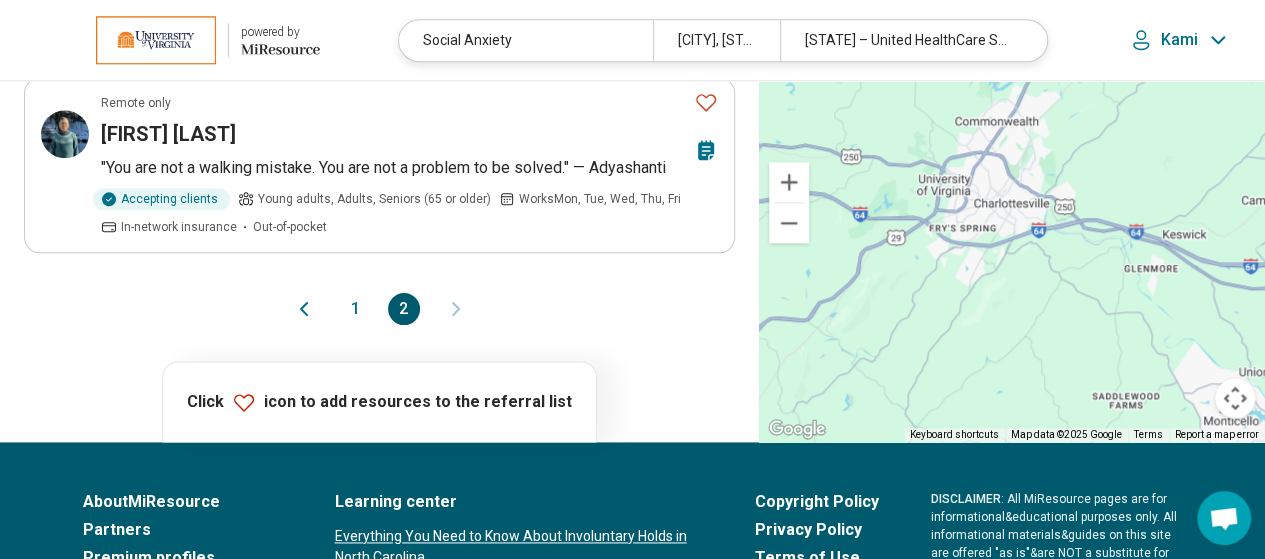 scroll, scrollTop: 1114, scrollLeft: 0, axis: vertical 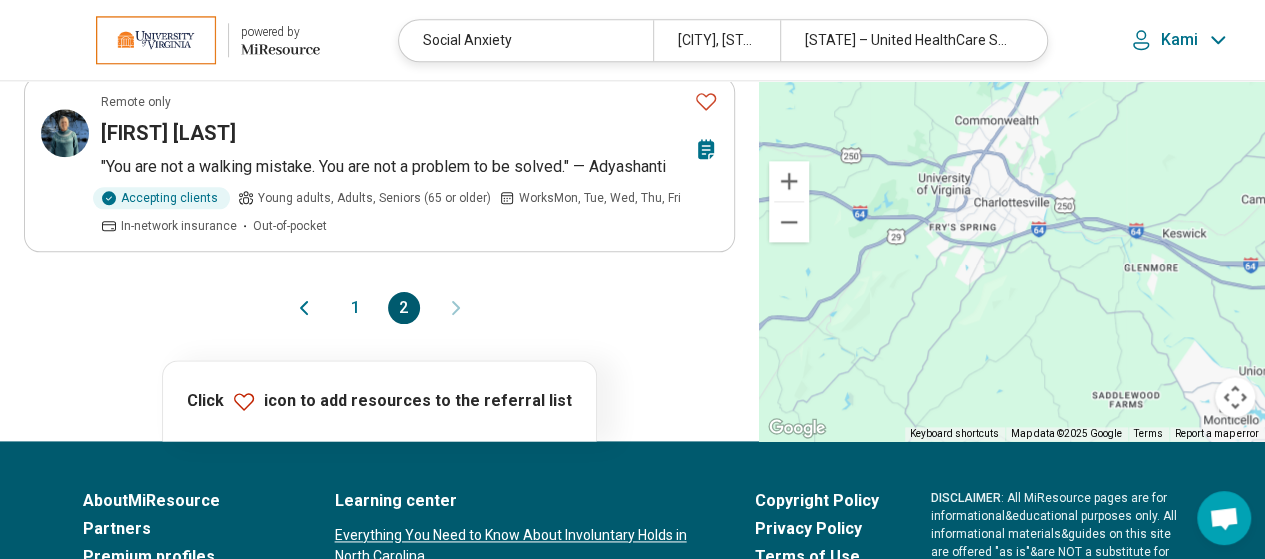 click on "1" at bounding box center [356, 308] 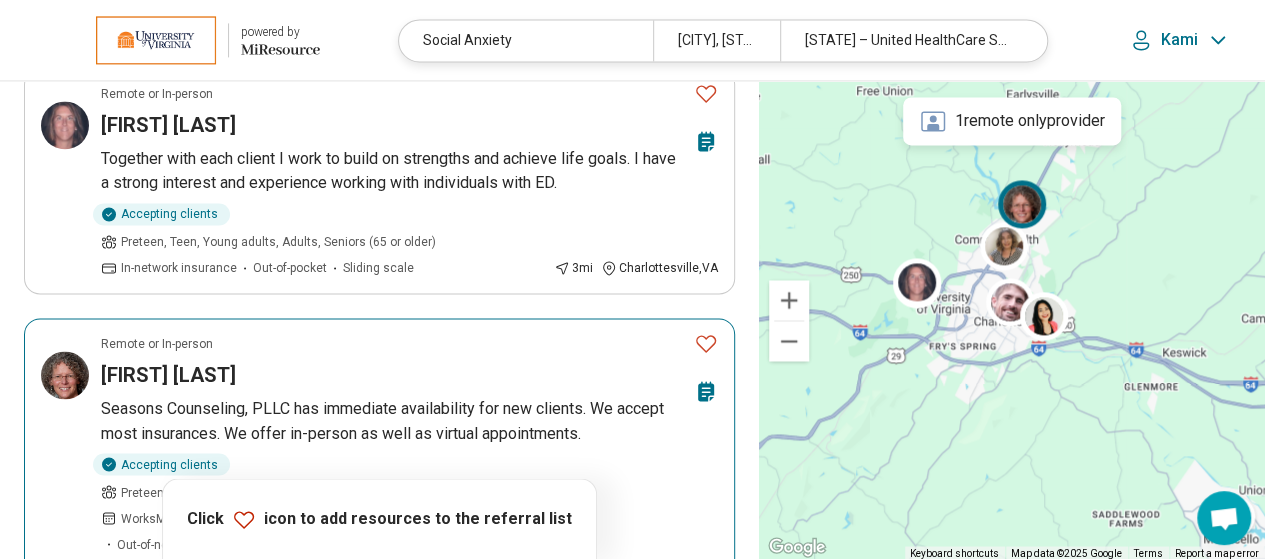 scroll, scrollTop: 1544, scrollLeft: 0, axis: vertical 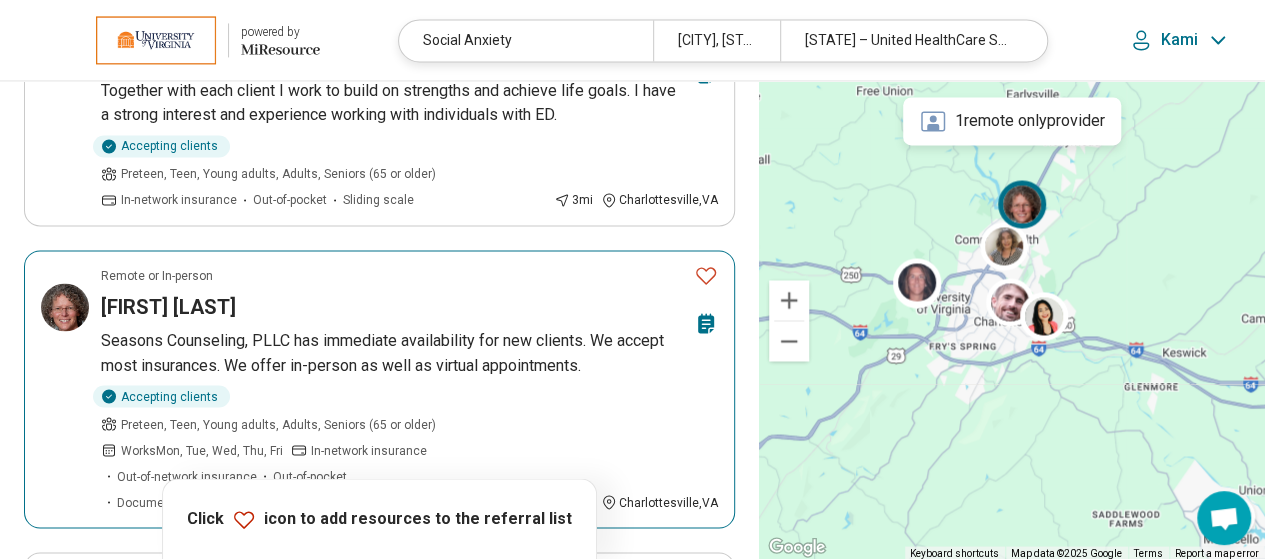 click on "Seasons Counseling, PLLC has immediate availability for new clients. We accept most insurances. We offer in-person as well as virtual appointments." at bounding box center [409, 353] 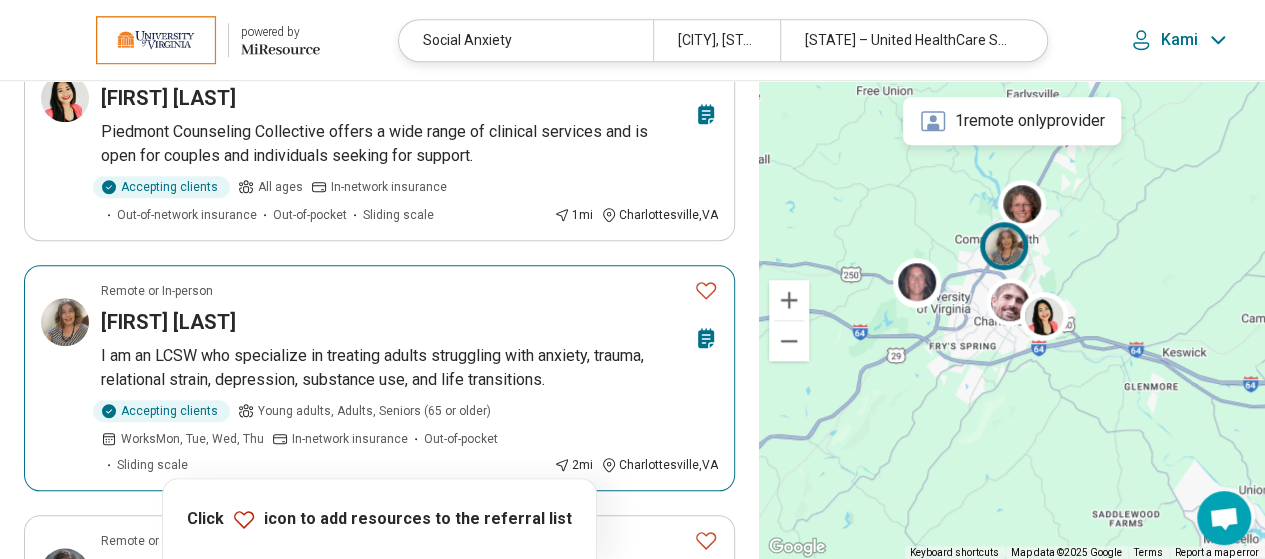 scroll, scrollTop: 1043, scrollLeft: 0, axis: vertical 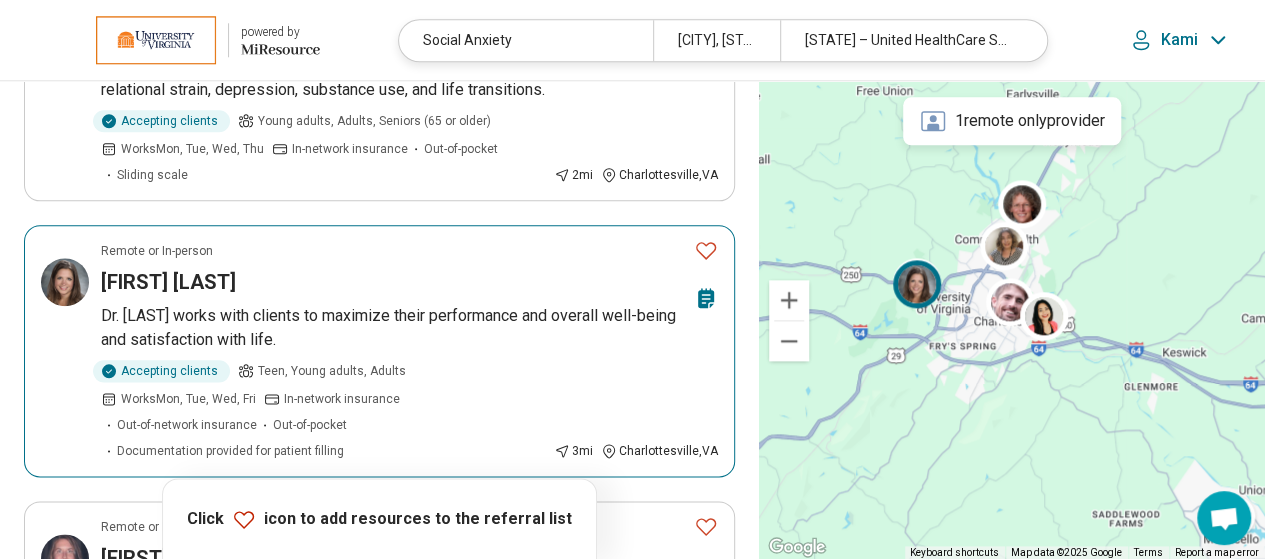 click on "Dr. Freeman works with clients to maximize their performance and overall well-being and satisfaction with life." at bounding box center [409, 328] 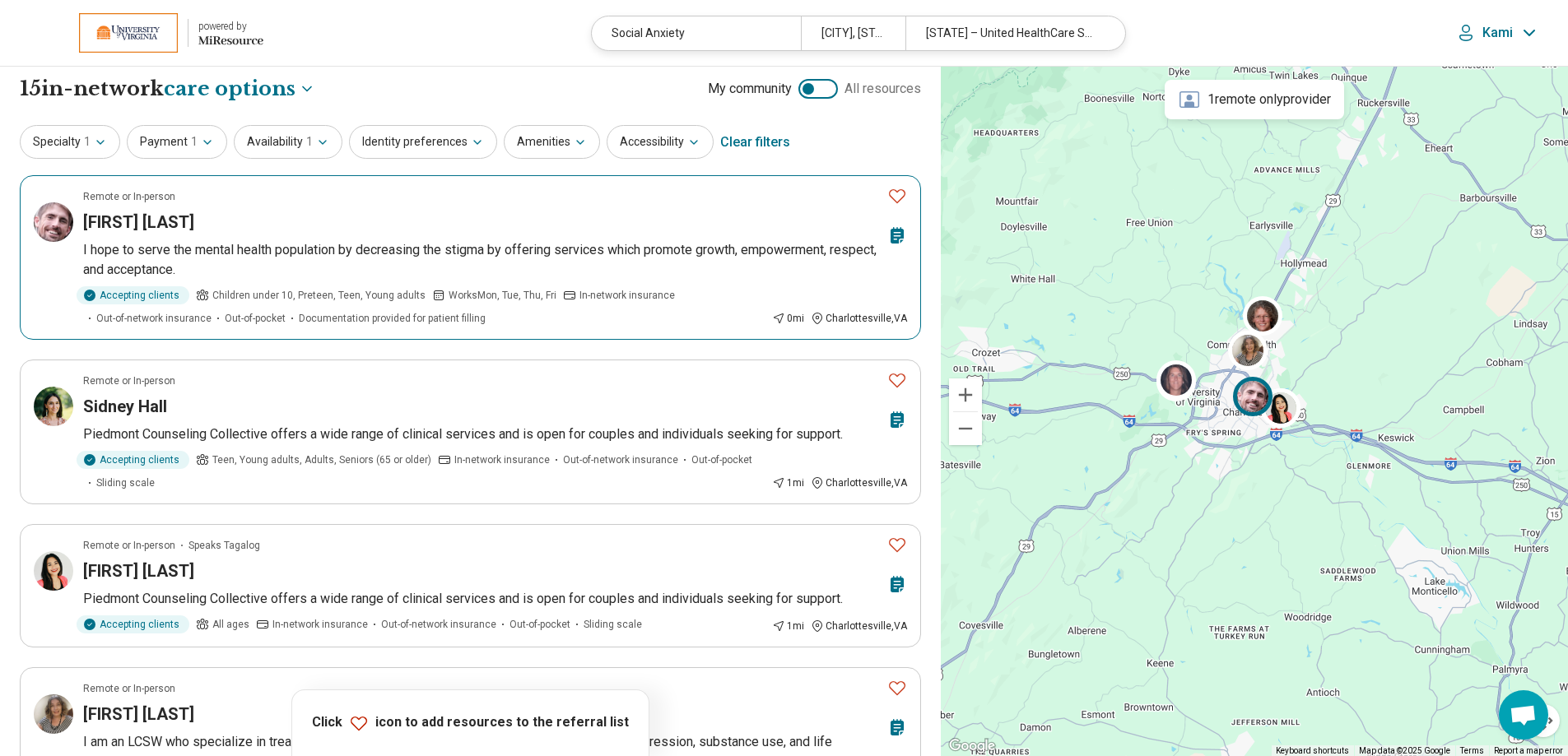 scroll, scrollTop: 0, scrollLeft: 0, axis: both 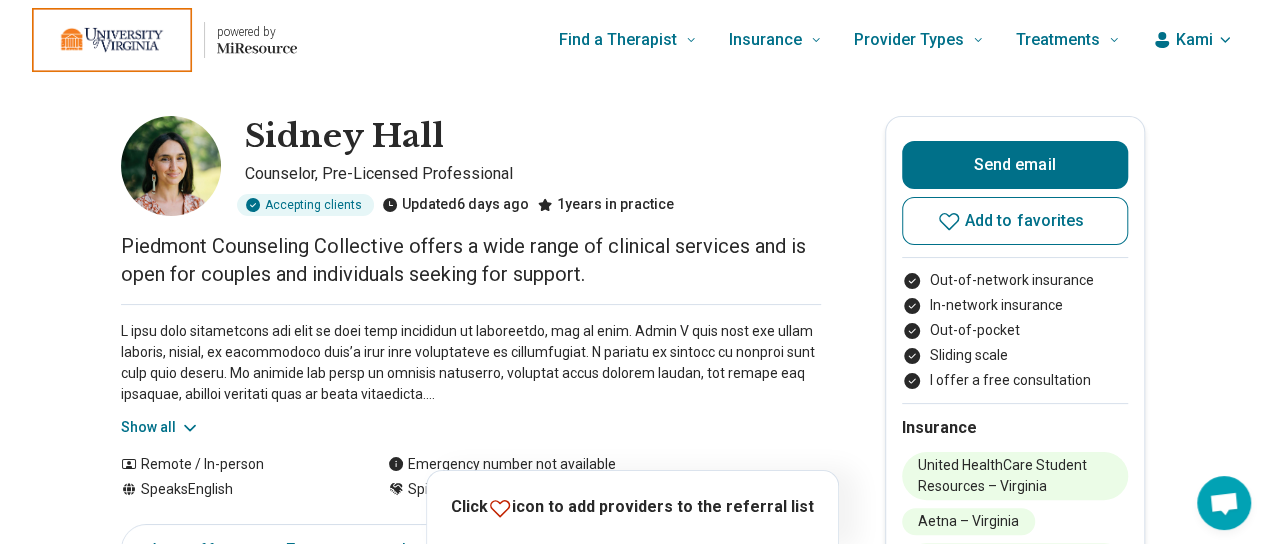 click on "Show all" at bounding box center [160, 427] 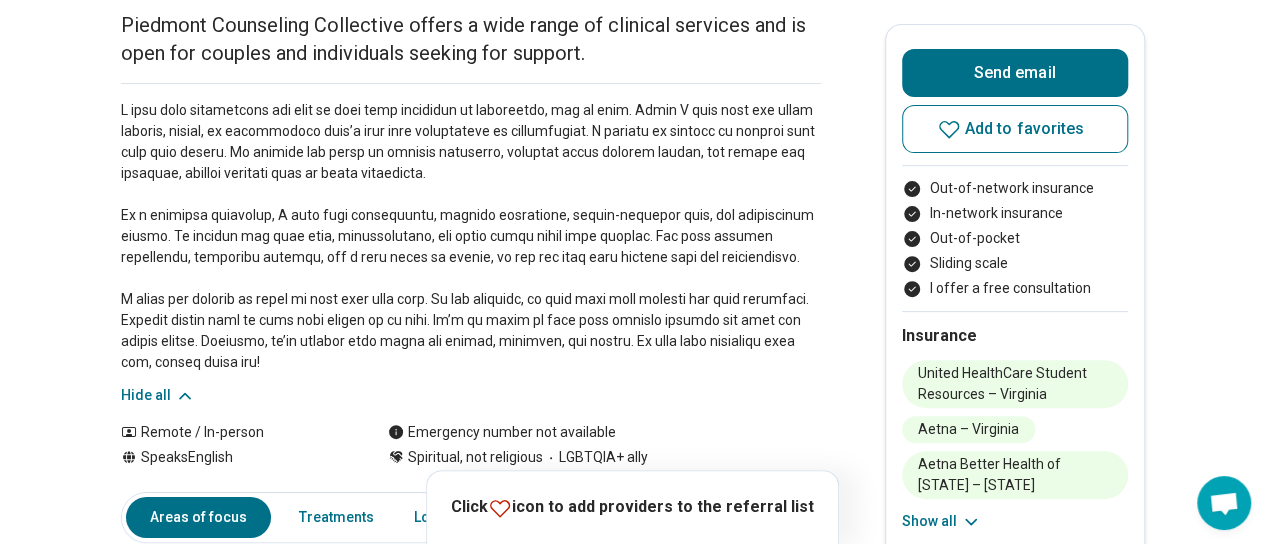 scroll, scrollTop: 0, scrollLeft: 0, axis: both 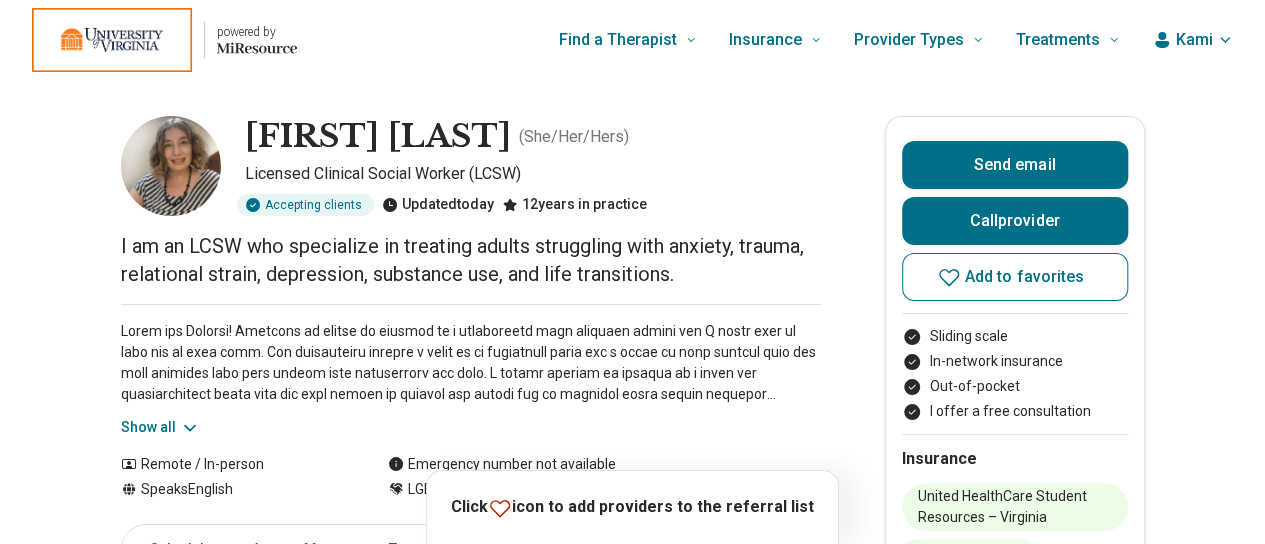 click on "Show all" at bounding box center [160, 427] 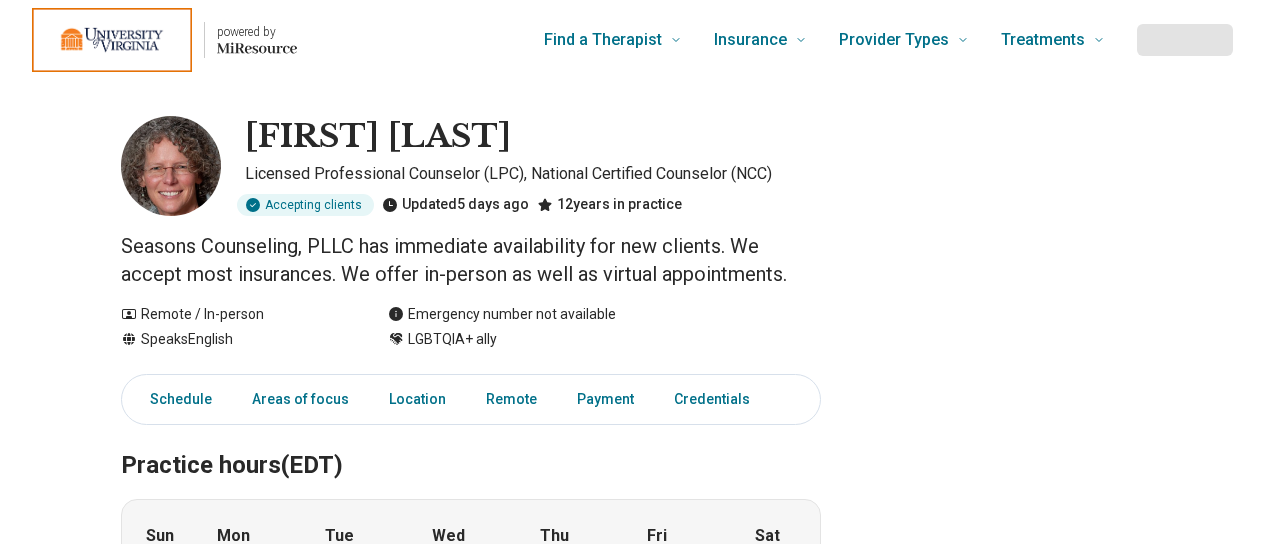 scroll, scrollTop: 0, scrollLeft: 0, axis: both 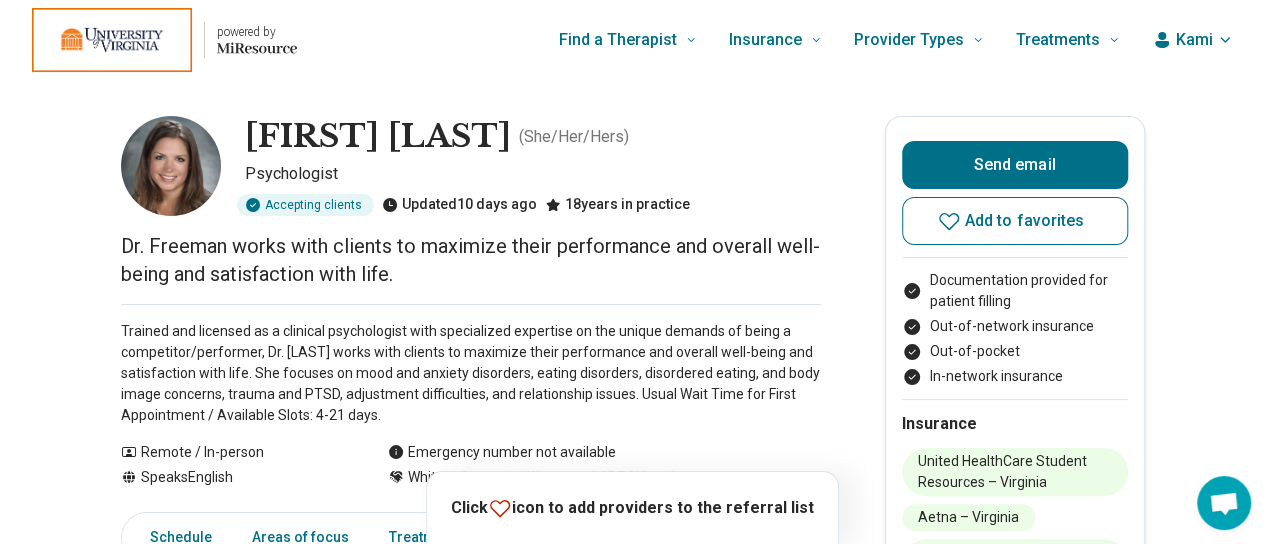 click on "[FIRST] [LAST] ( She/Her/Hers ) Psychologist Accepting clients Updated  10 days ago 18  years in practice Dr. [LAST] works with clients to maximize their performance and overall well-being and satisfaction with life. Trained and licensed as a clinical psychologist with specialized expertise on the unique demands of being a competitor/performer, Dr. [LAST] works with clients to maximize their performance and overall well-being and satisfaction with life. She focuses on mood and anxiety disorders, eating disorders, disordered eating, and body image concerns, trauma and PTSD, adjustment difficulties, and relationship issues. Usual Wait Time for First Appointment / Available Slots: 4-21 days. Show all Remote / In-person Speaks  English Emergency number not available White Cisgender Woman LGBTQIA+ ally Send email Add to favorites Documentation provided for patient filling Out-of-network insurance Out-of-pocket In-network insurance Insurance United HealthCare Student Resources – [STATE] Aetna – [STATE] Remote" at bounding box center (632, 1668) 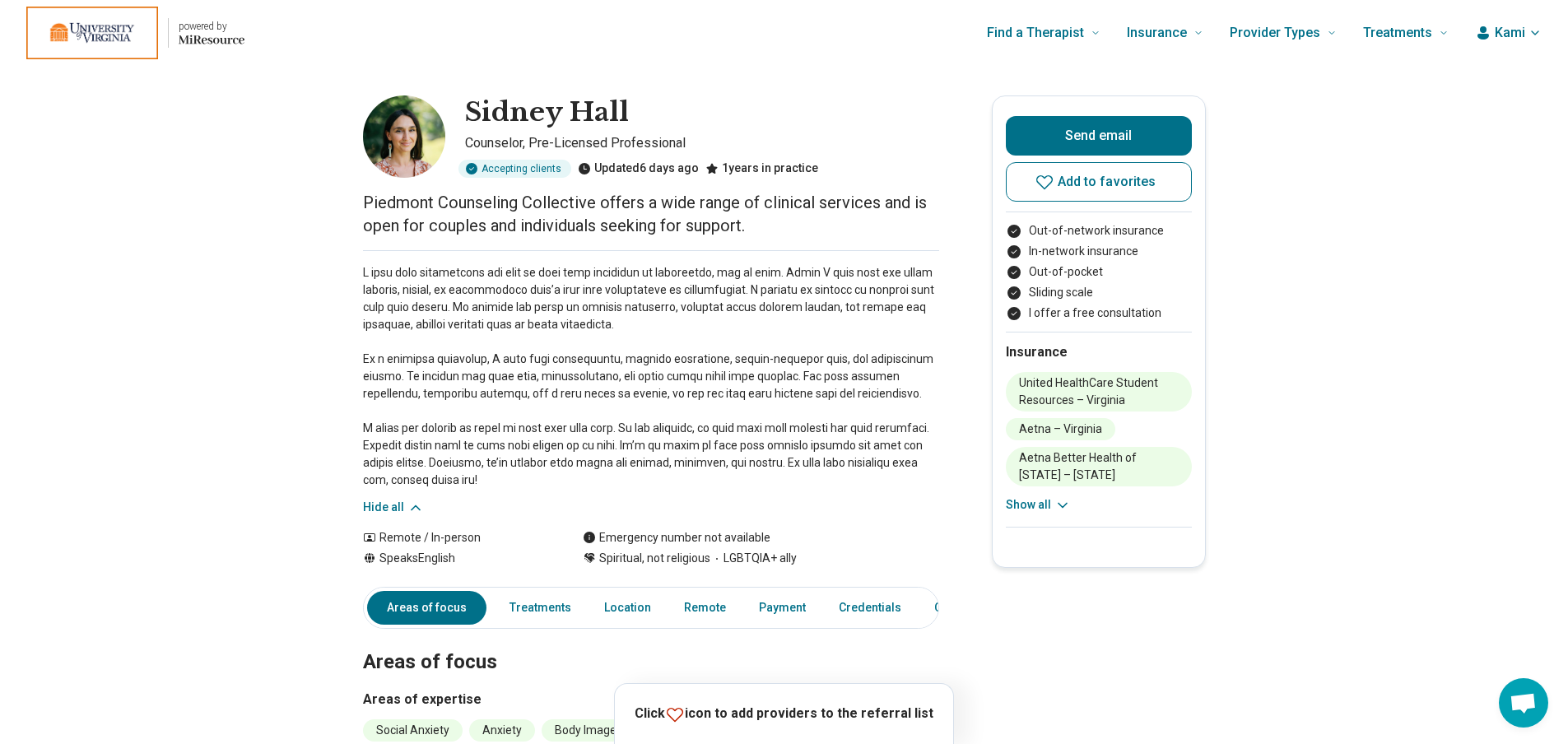 scroll, scrollTop: 0, scrollLeft: 0, axis: both 